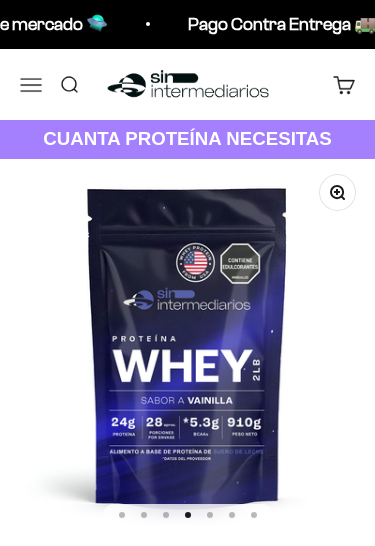 scroll, scrollTop: 0, scrollLeft: 0, axis: both 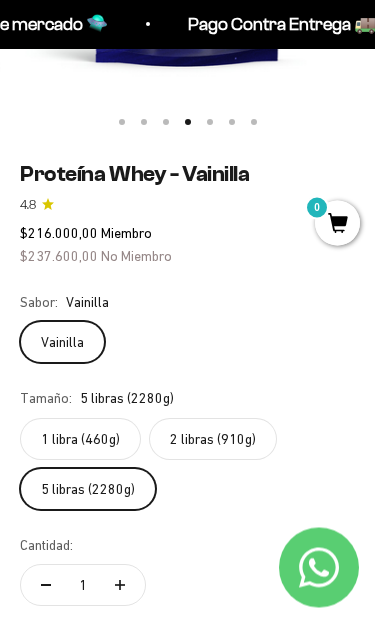 click on "5 libras (2280g)" 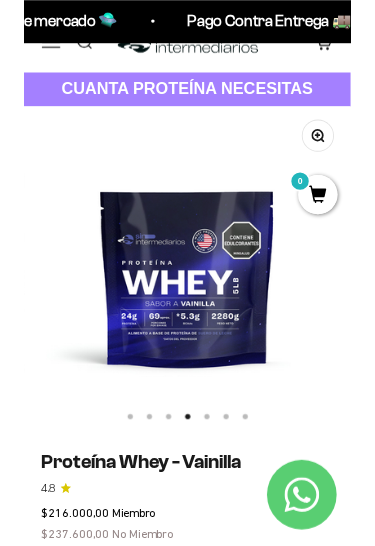scroll, scrollTop: 0, scrollLeft: 0, axis: both 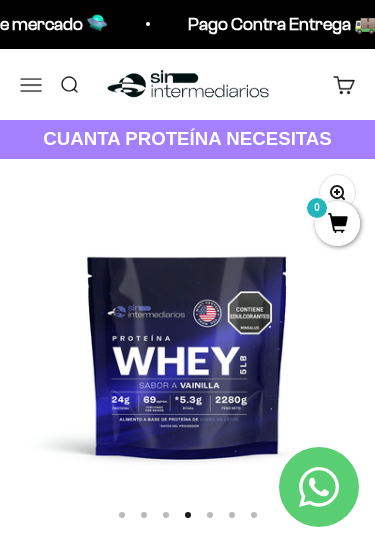 click on "Menú" at bounding box center (31, 84) 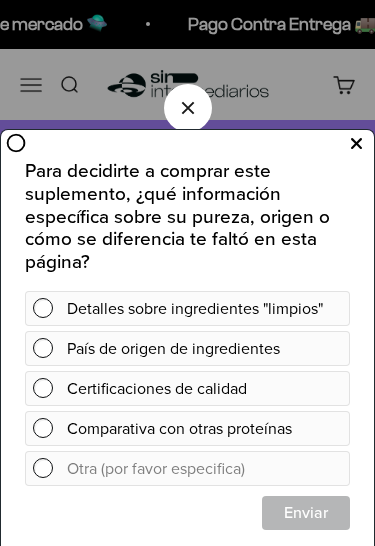 click at bounding box center (356, 144) 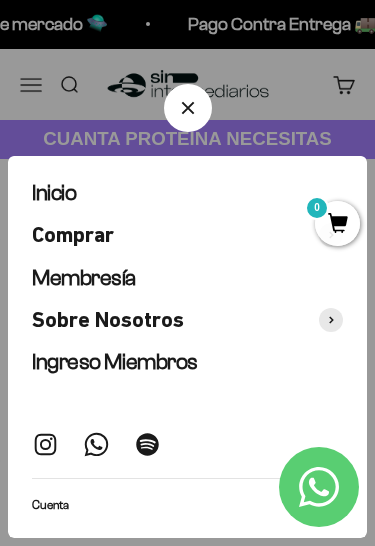 click on "Inicio" at bounding box center (187, 193) 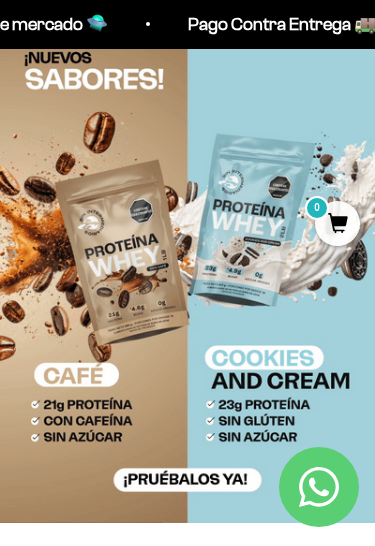 scroll, scrollTop: 0, scrollLeft: 0, axis: both 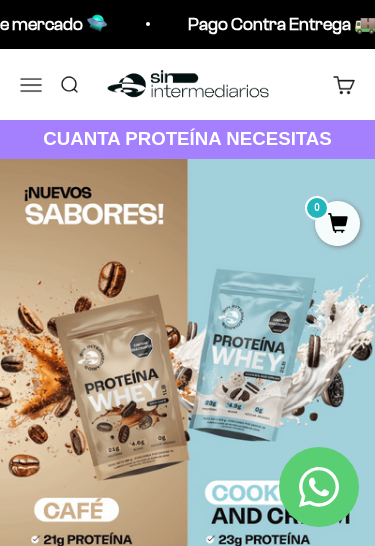 click on "Menú" at bounding box center (31, 84) 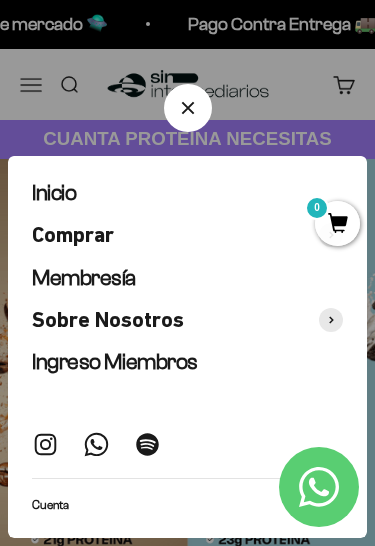 click on "Membresía" at bounding box center [187, 278] 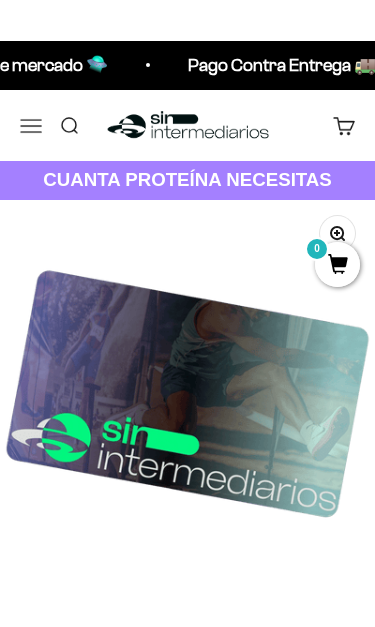 scroll, scrollTop: 124, scrollLeft: 0, axis: vertical 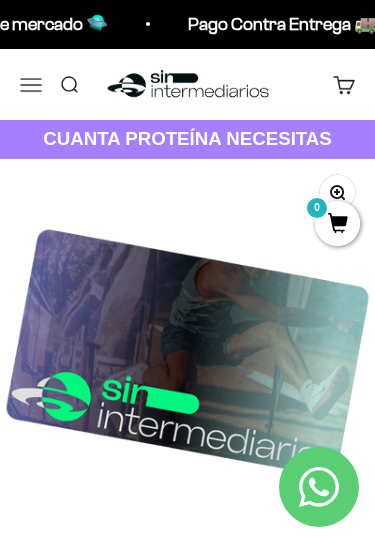 click on "Menú" at bounding box center (31, 84) 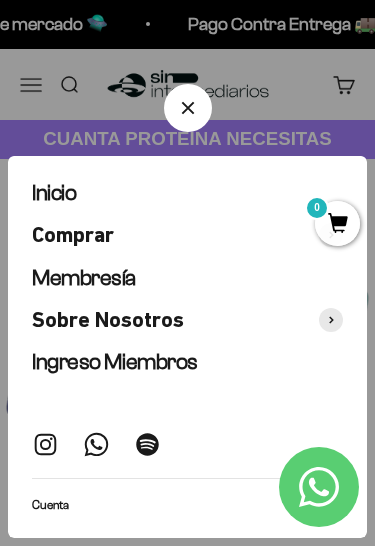 click on "Comprar" at bounding box center (187, 235) 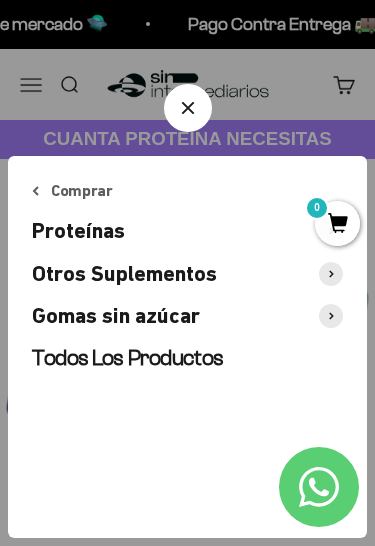 click at bounding box center [331, 274] 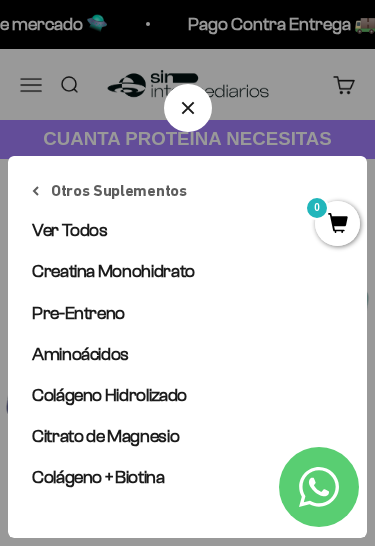 click on "Creatina Monohidrato" at bounding box center (113, 271) 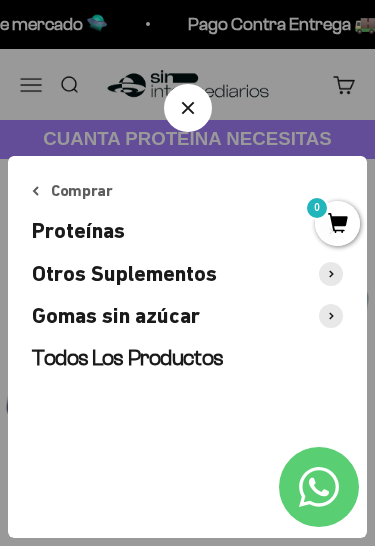 click 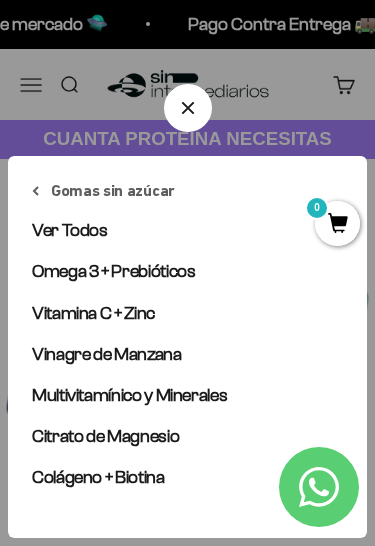 click on "Ver Todos" at bounding box center [70, 230] 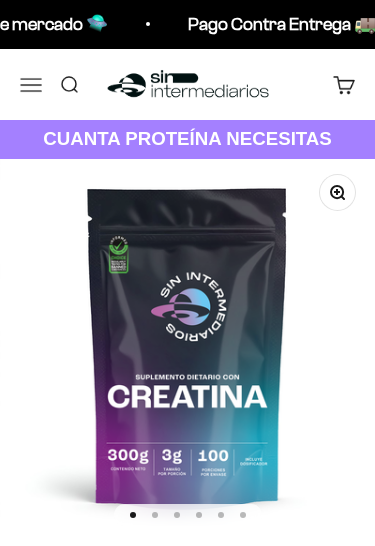 scroll, scrollTop: 0, scrollLeft: 0, axis: both 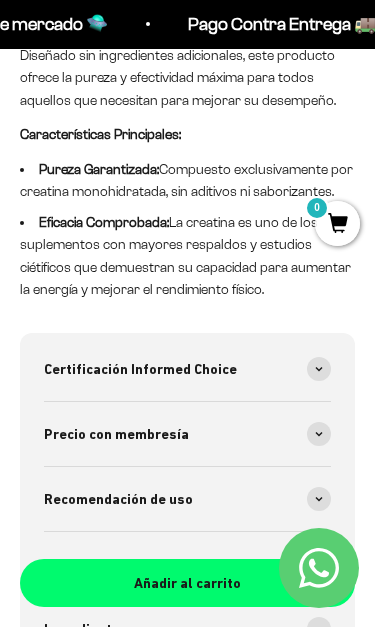 click at bounding box center (319, 369) 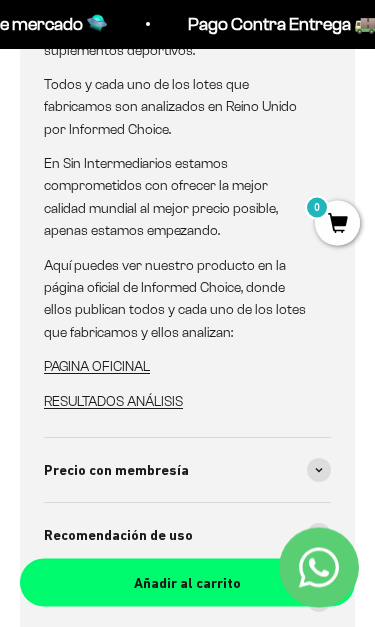 scroll, scrollTop: 1340, scrollLeft: 0, axis: vertical 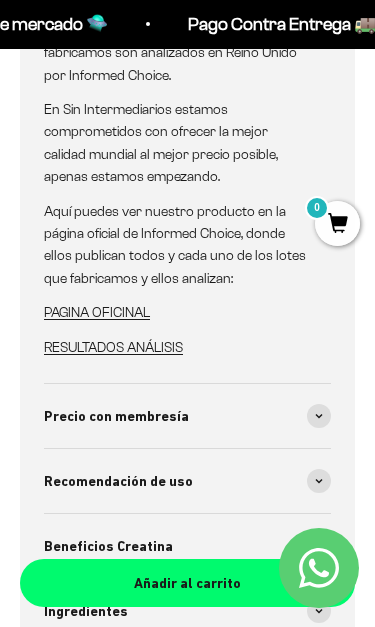 click on "Precio con membresía" at bounding box center [187, 416] 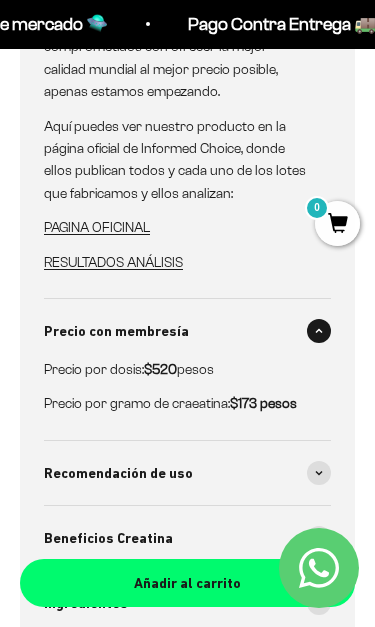 scroll, scrollTop: 1443, scrollLeft: 0, axis: vertical 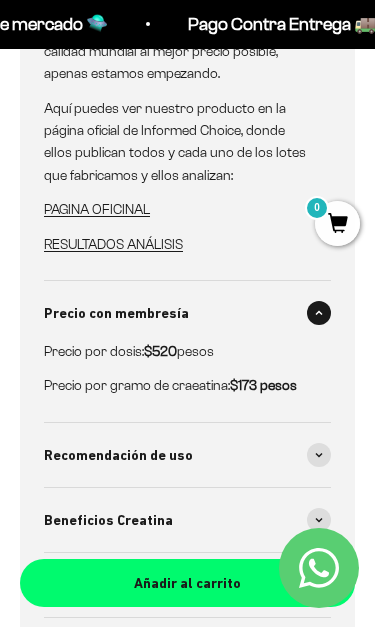click on "Recomendación de uso" at bounding box center [187, 455] 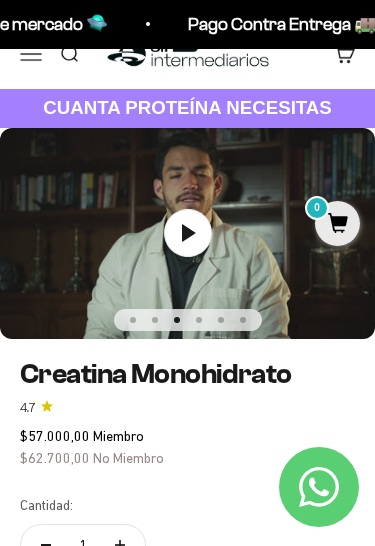 scroll, scrollTop: 0, scrollLeft: 0, axis: both 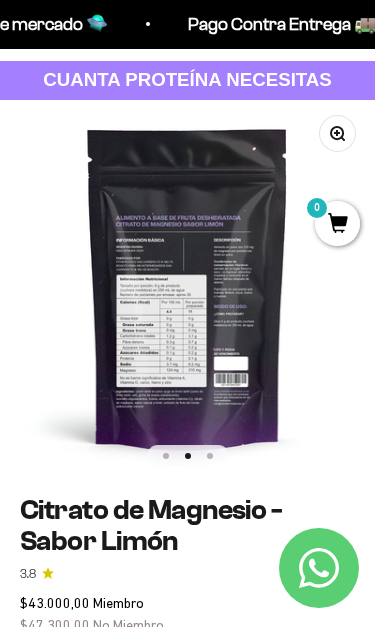click at bounding box center (187, 287) 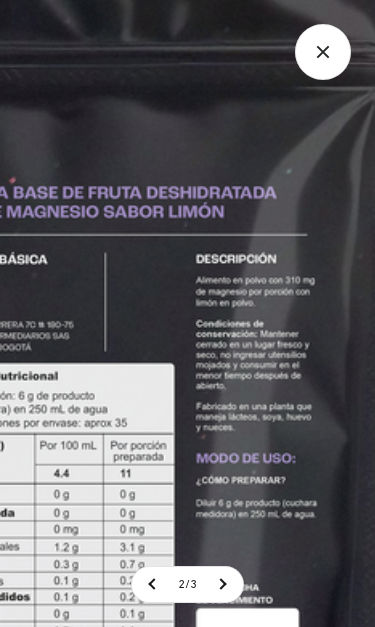 click at bounding box center [117, 401] 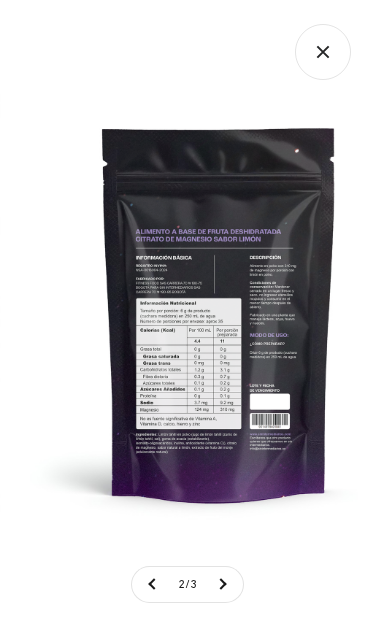 click 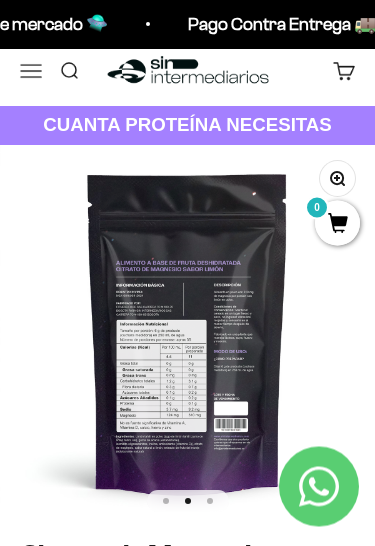 scroll, scrollTop: 0, scrollLeft: 0, axis: both 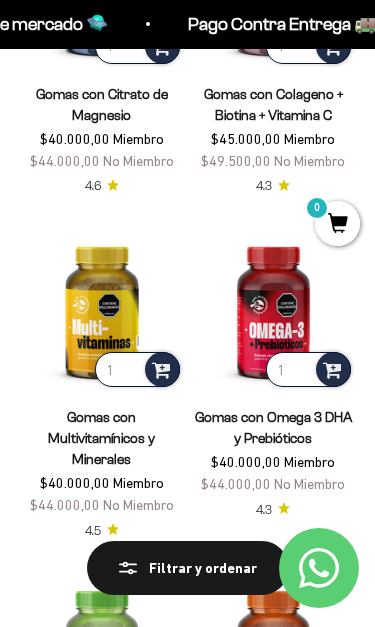 click on "Gomas con Multivitamínicos y Minerales" at bounding box center [101, 438] 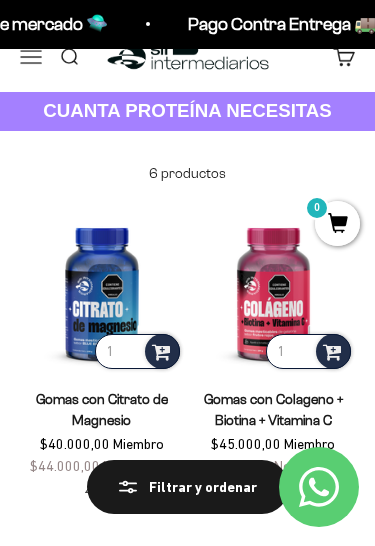 scroll, scrollTop: 0, scrollLeft: 0, axis: both 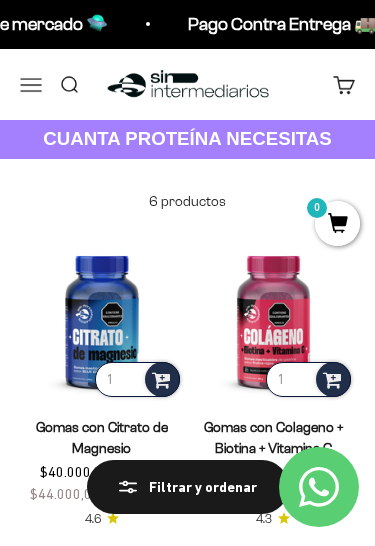 click on "Menú" at bounding box center [31, 84] 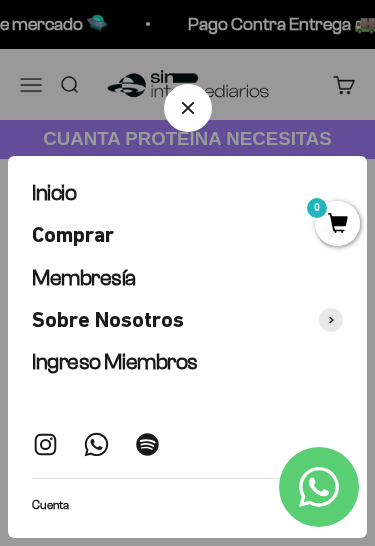 click on "Comprar" at bounding box center (187, 235) 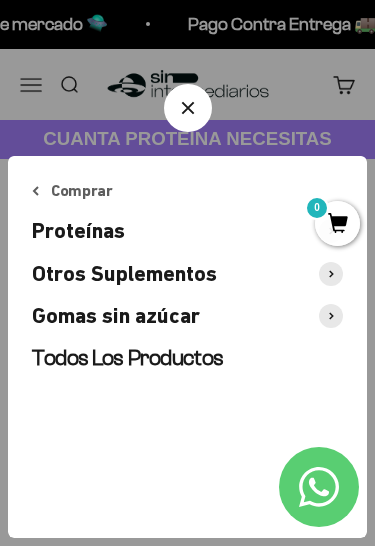 click at bounding box center [331, 316] 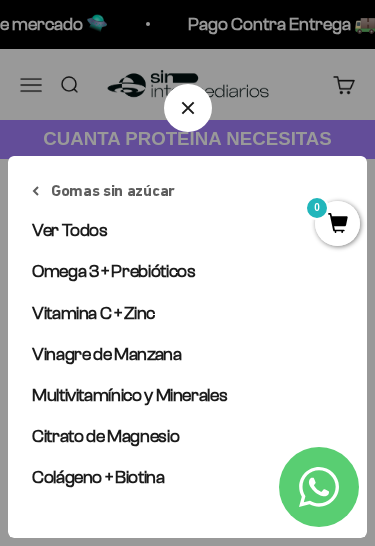 click 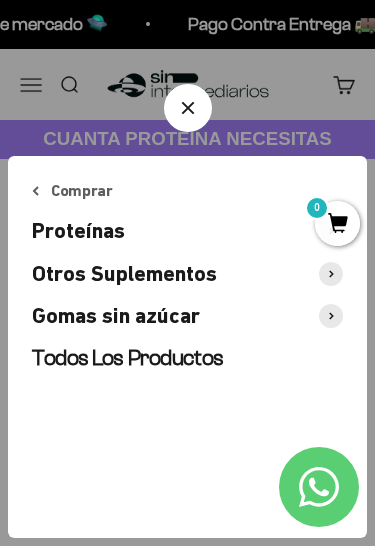click at bounding box center (331, 274) 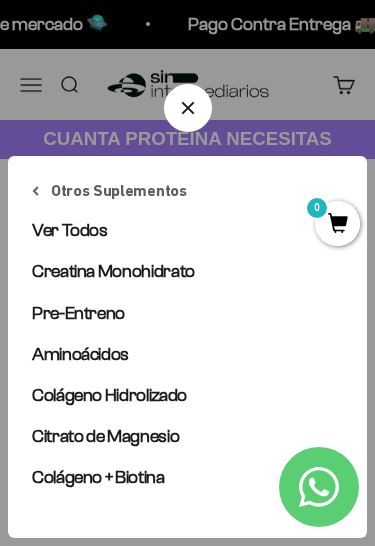 click on "Creatina Monohidrato" at bounding box center [113, 271] 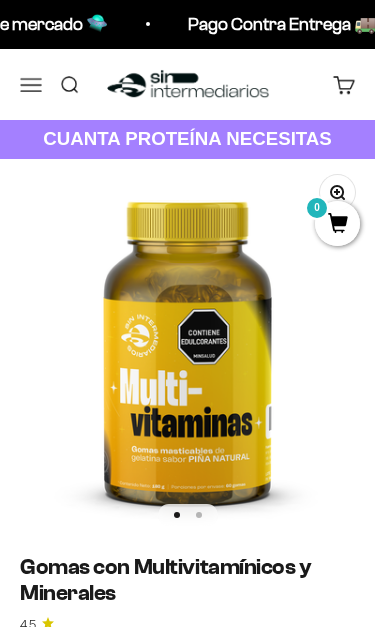 scroll, scrollTop: 0, scrollLeft: 0, axis: both 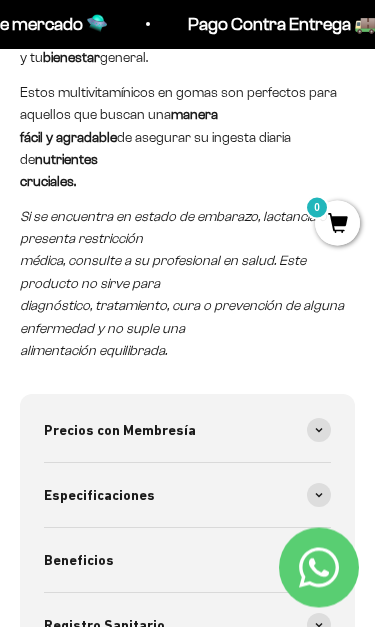 click at bounding box center (319, 496) 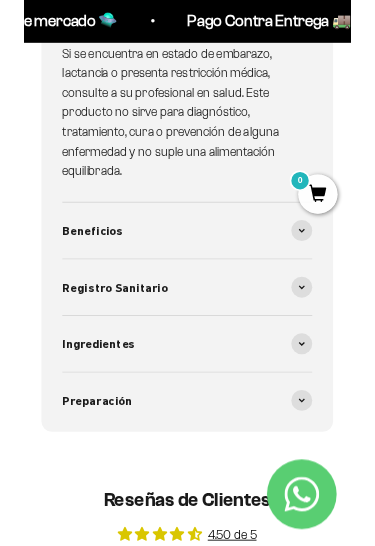 scroll, scrollTop: 1867, scrollLeft: 0, axis: vertical 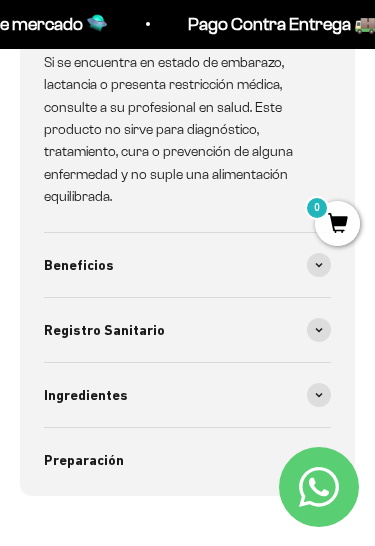 click on "Beneficios" at bounding box center (187, 265) 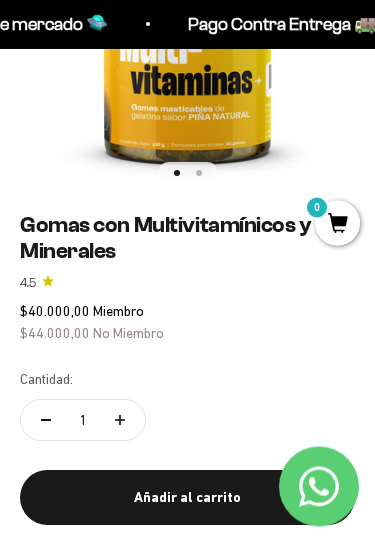 scroll, scrollTop: 338, scrollLeft: 0, axis: vertical 